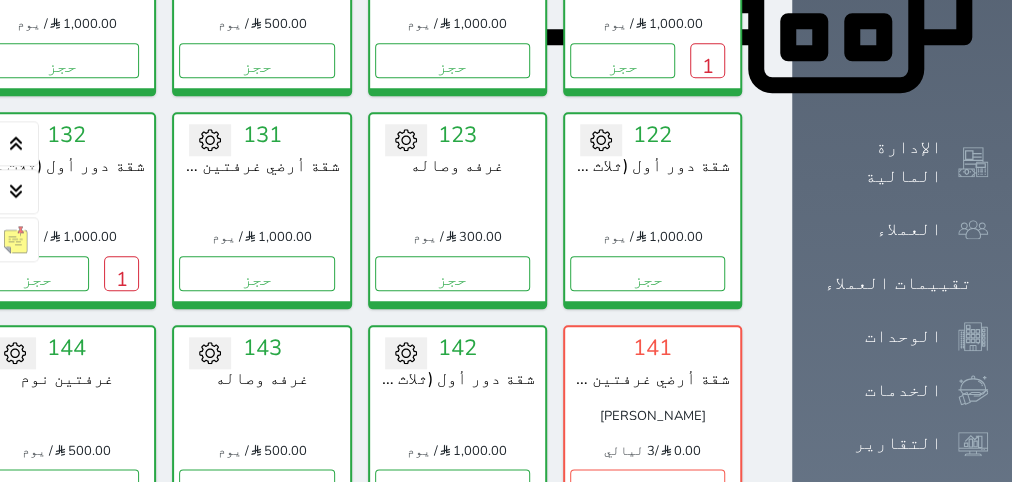 scroll, scrollTop: 1086, scrollLeft: 0, axis: vertical 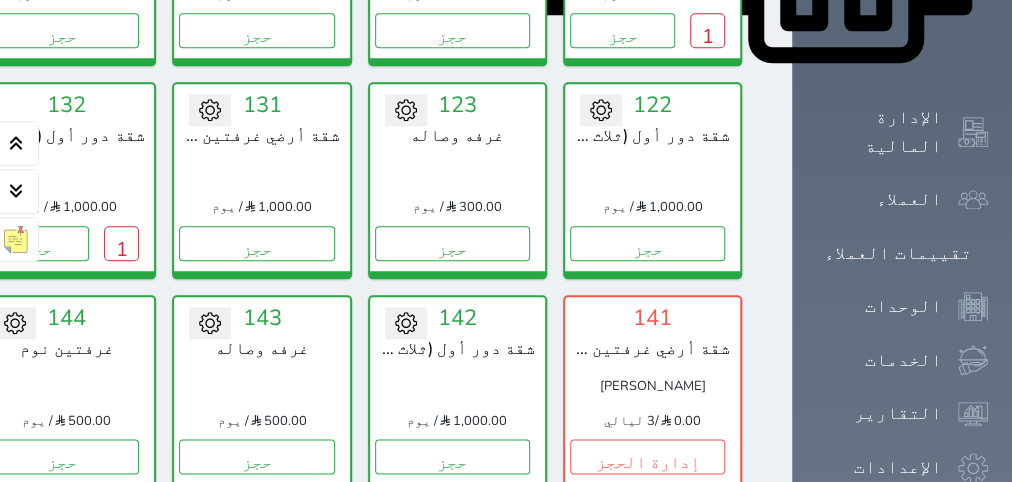 click on "1" at bounding box center (-74, 30) 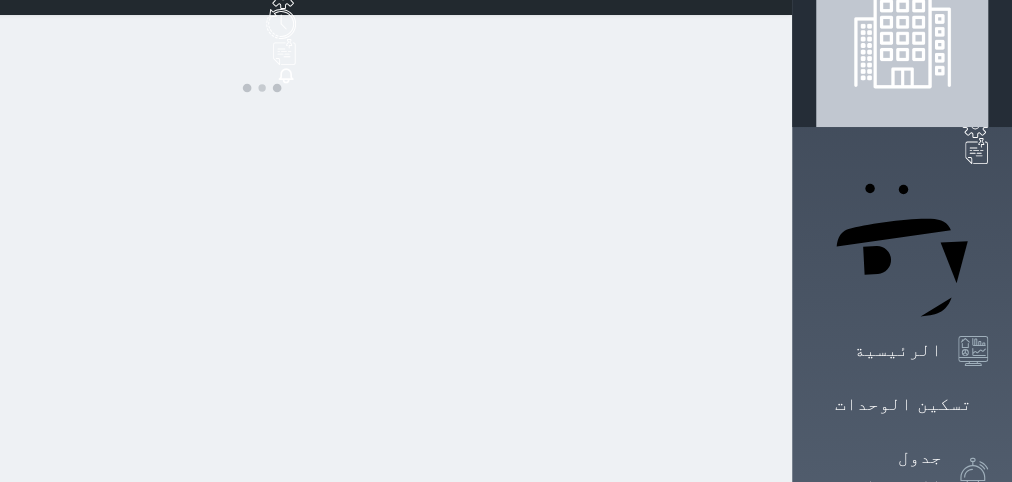 scroll, scrollTop: 0, scrollLeft: 0, axis: both 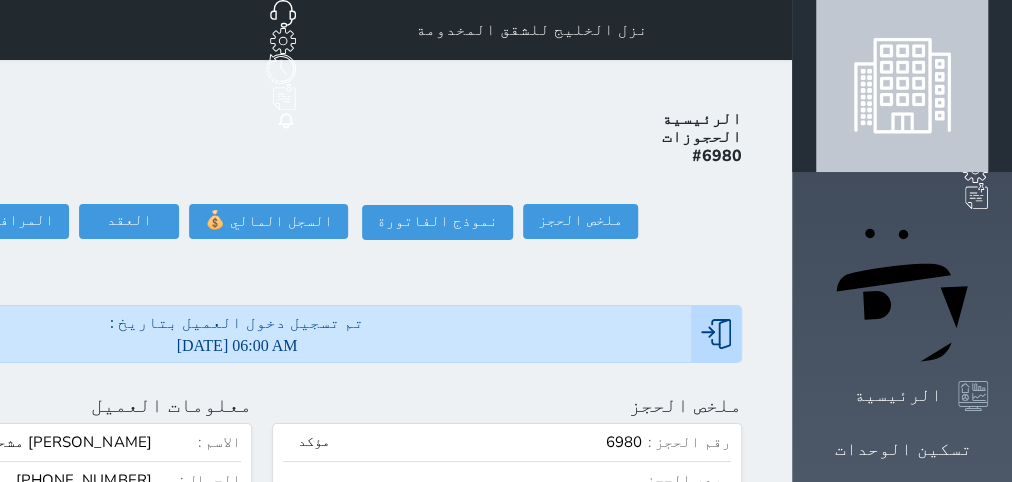 click on "تسجيل مغادرة" at bounding box center [-142, 221] 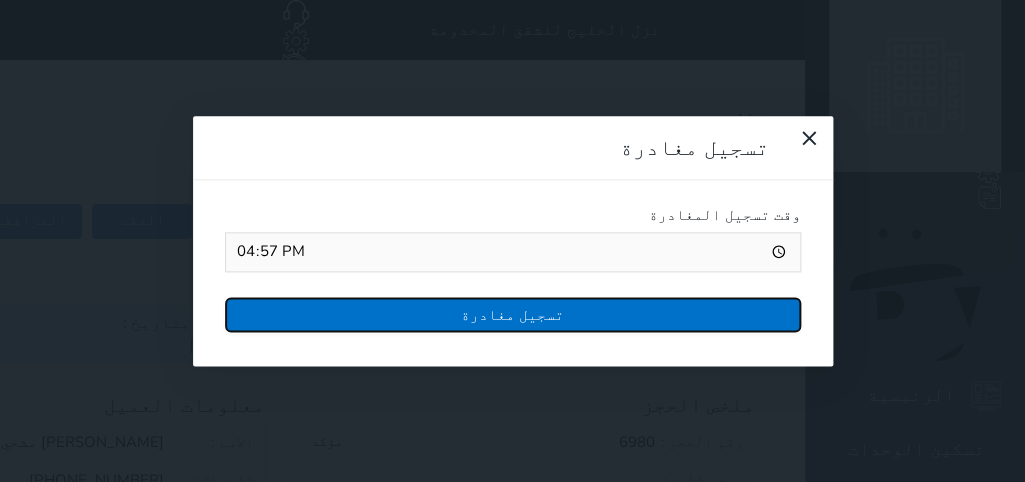 click on "تسجيل مغادرة" at bounding box center (513, 314) 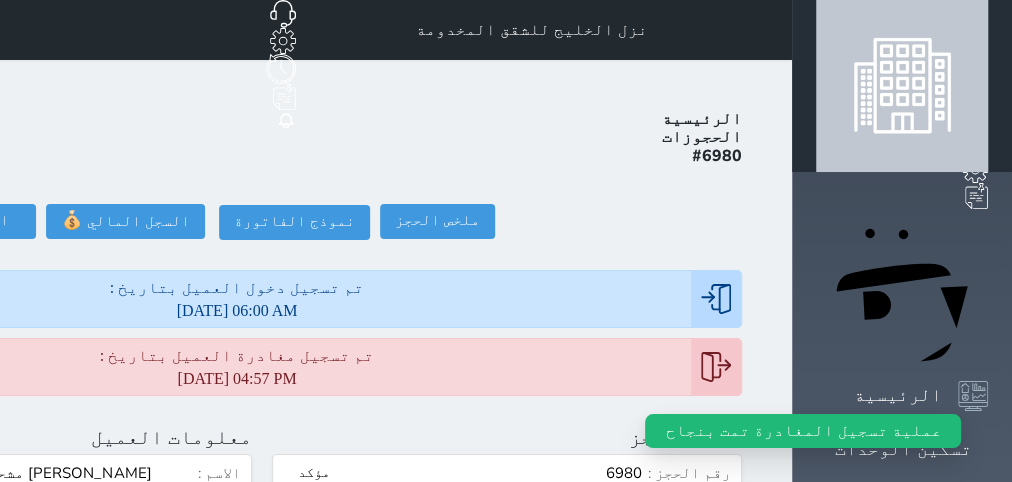 click on "تسكين الوحدات" at bounding box center (903, 449) 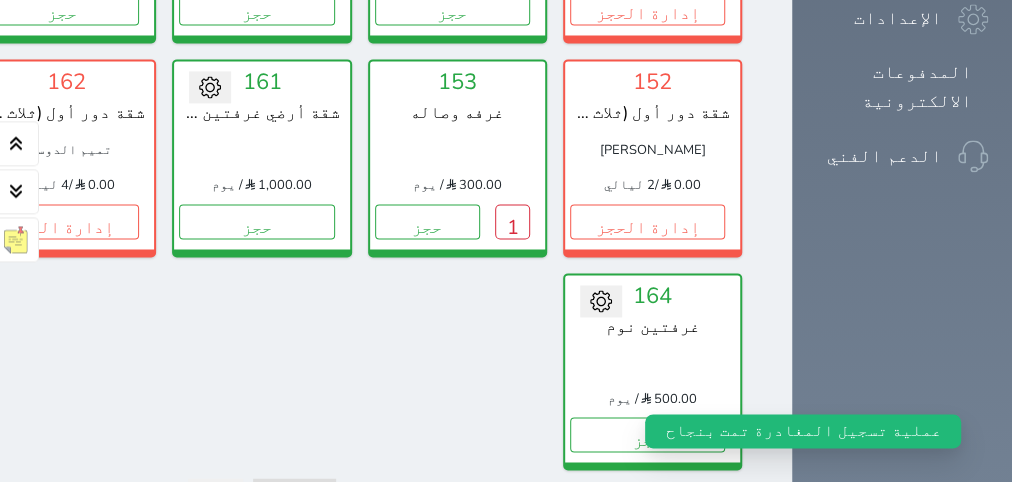 scroll, scrollTop: 1595, scrollLeft: 0, axis: vertical 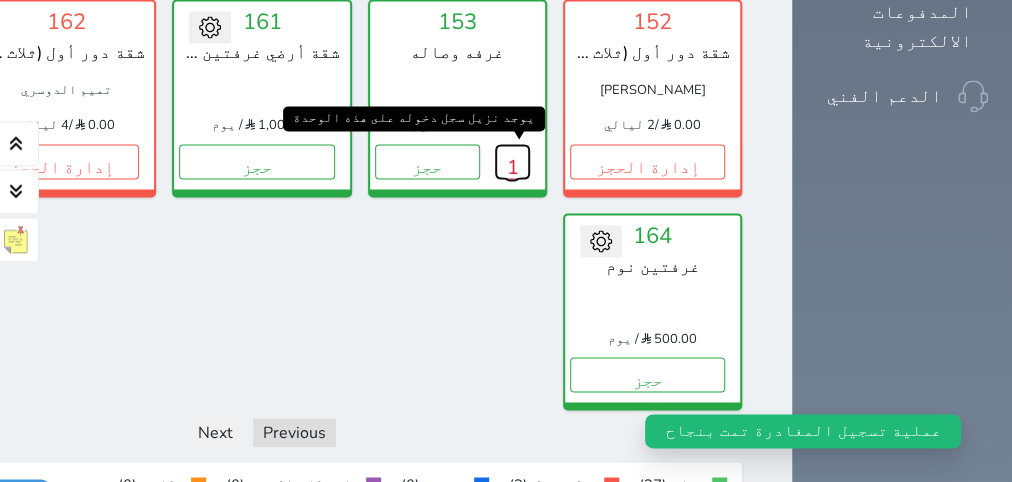 click on "1" at bounding box center (512, 161) 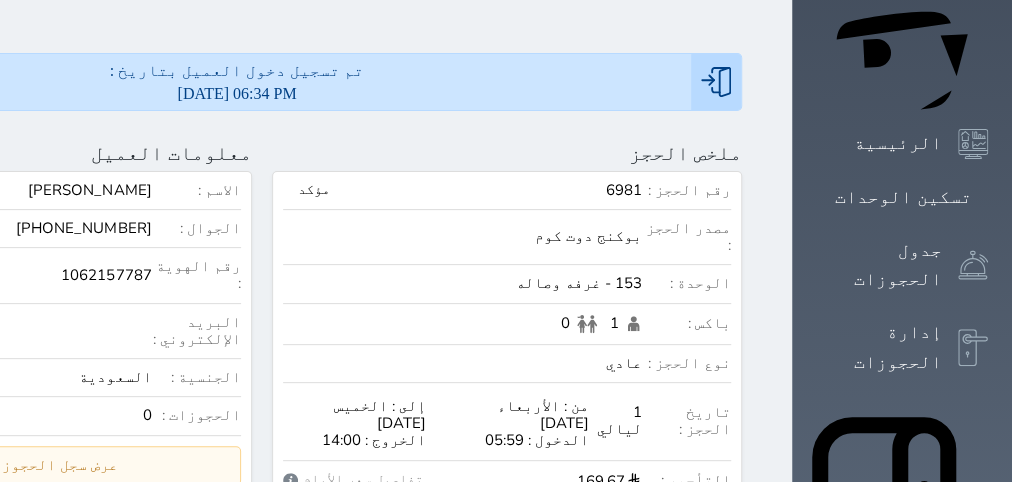 scroll, scrollTop: 0, scrollLeft: 0, axis: both 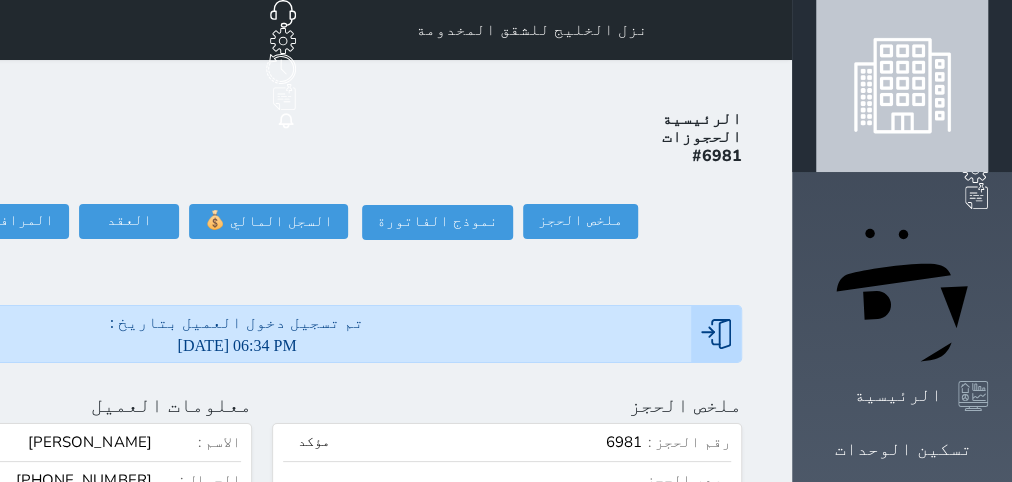 click on "تسجيل مغادرة" at bounding box center [-142, 221] 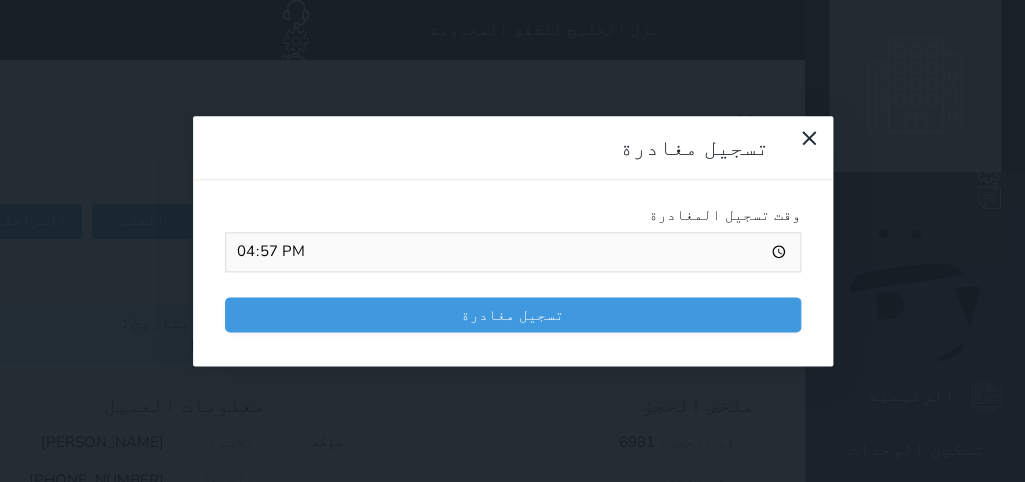 click on "16:57" at bounding box center (513, 252) 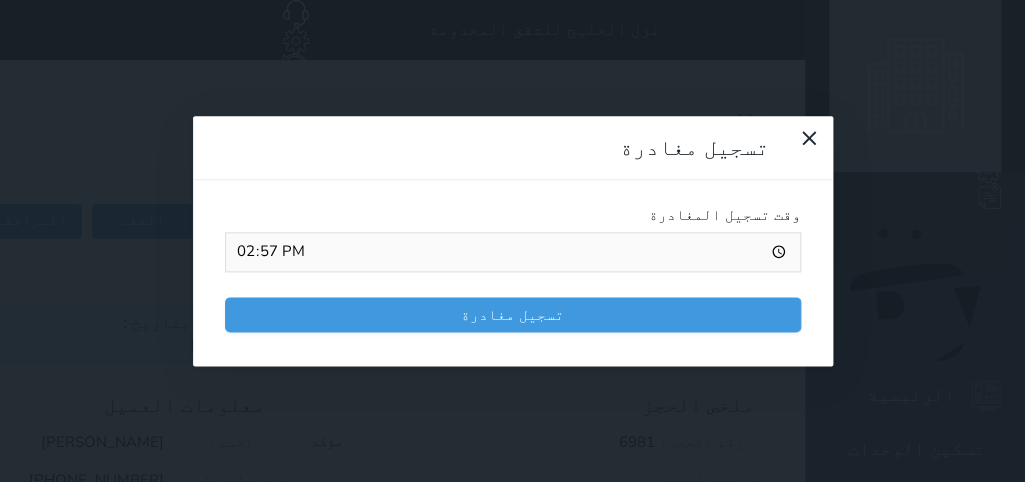 type on "14:20" 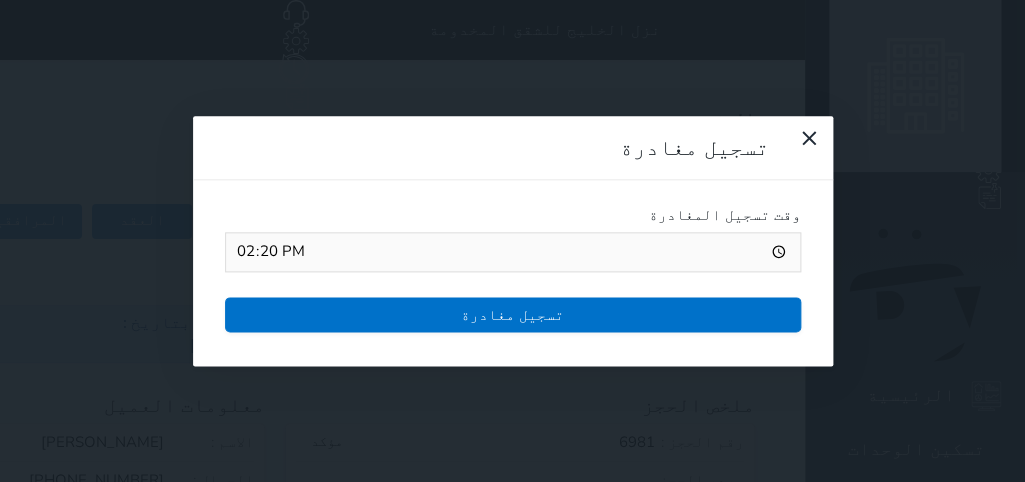 click on "تسجيل مغادرة" at bounding box center (513, 314) 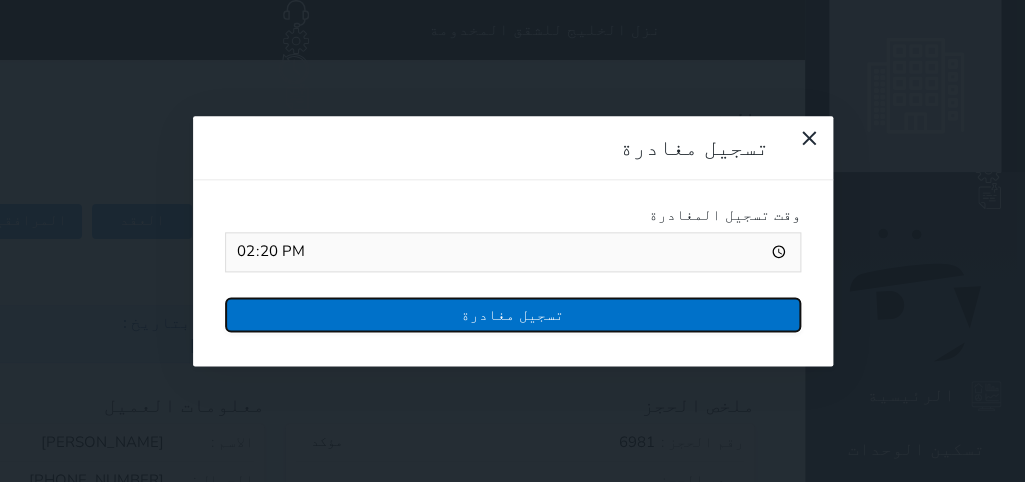click on "تسجيل مغادرة" at bounding box center (513, 314) 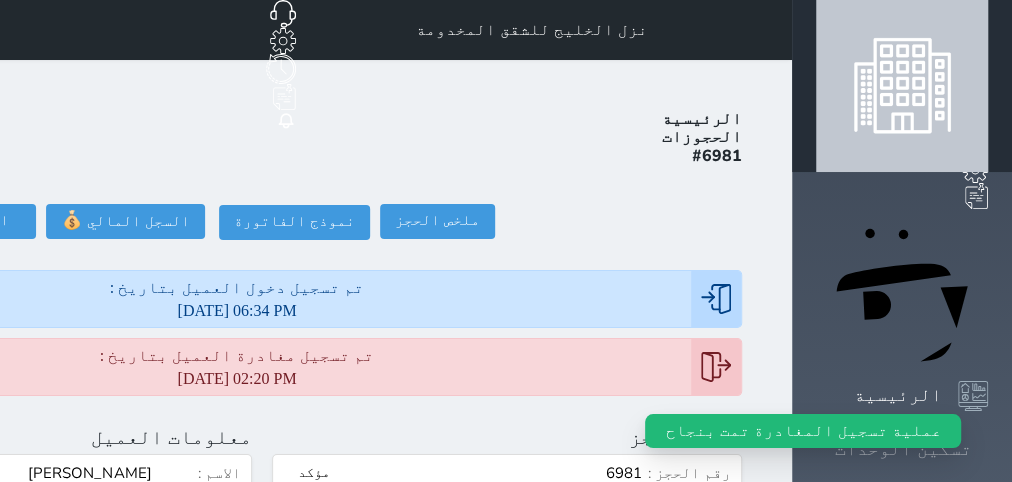 click 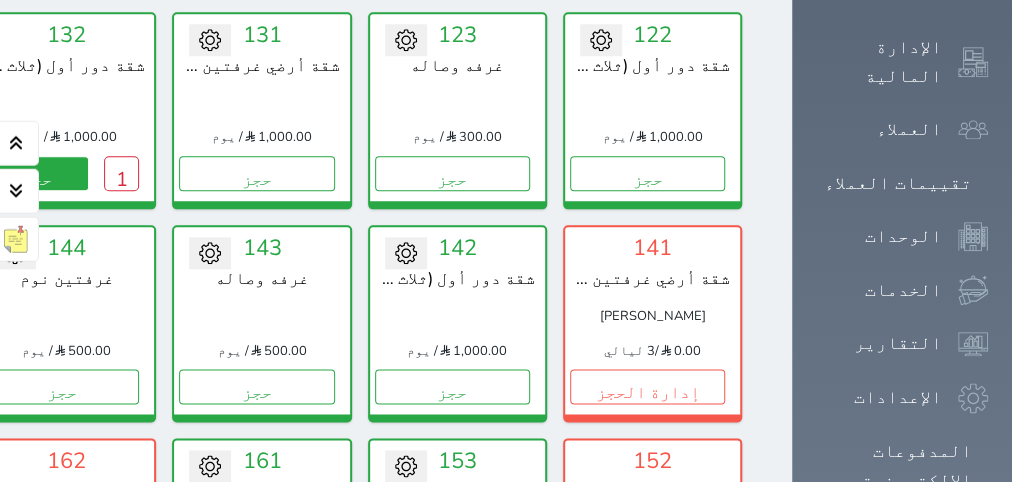 scroll, scrollTop: 1169, scrollLeft: 0, axis: vertical 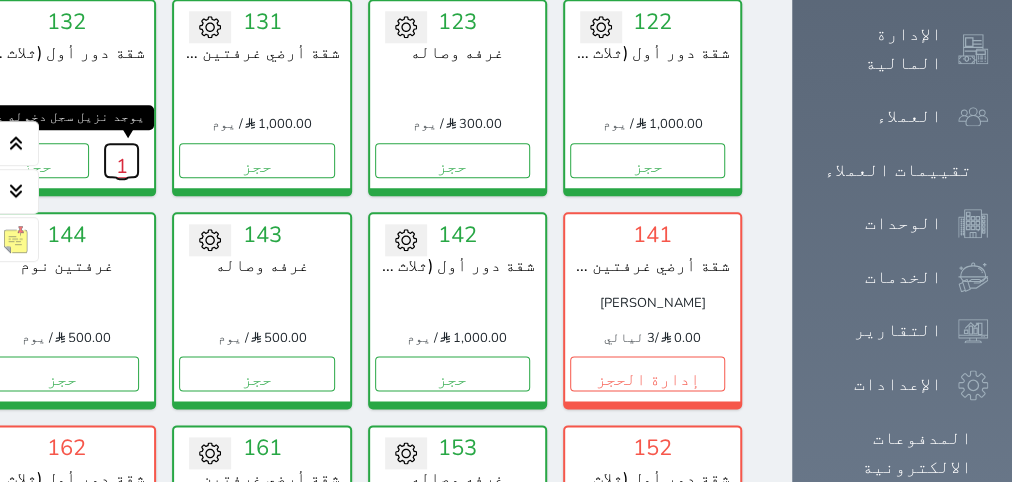 click on "1" at bounding box center (121, 160) 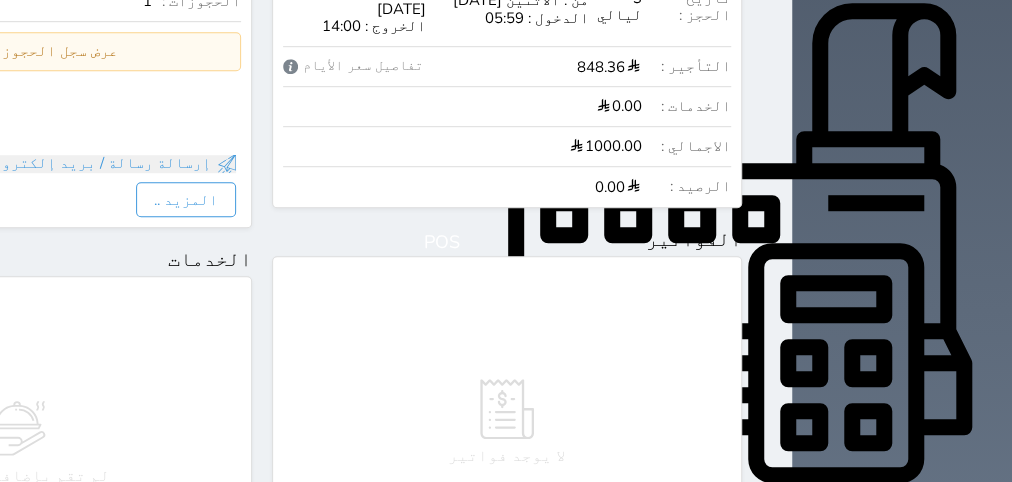 scroll, scrollTop: 36, scrollLeft: 0, axis: vertical 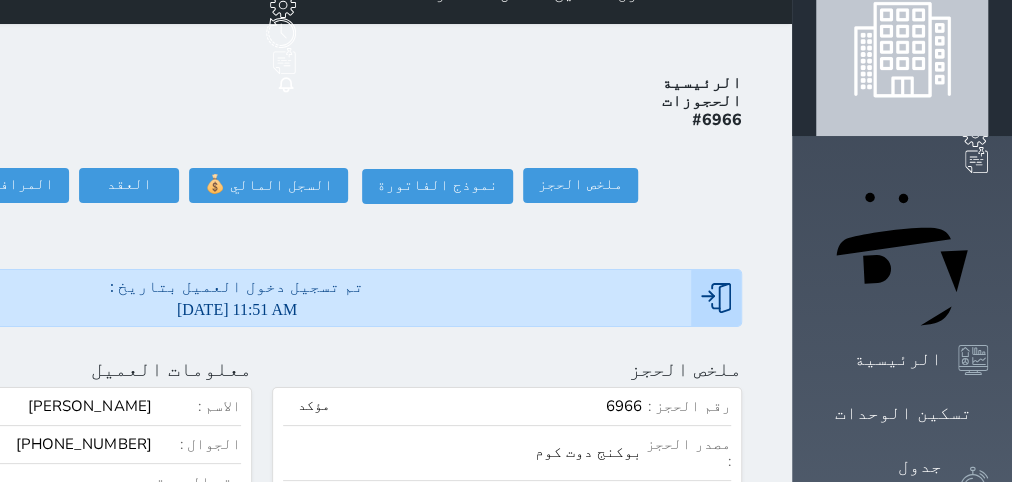 click on "تسجيل مغادرة" at bounding box center (-142, 185) 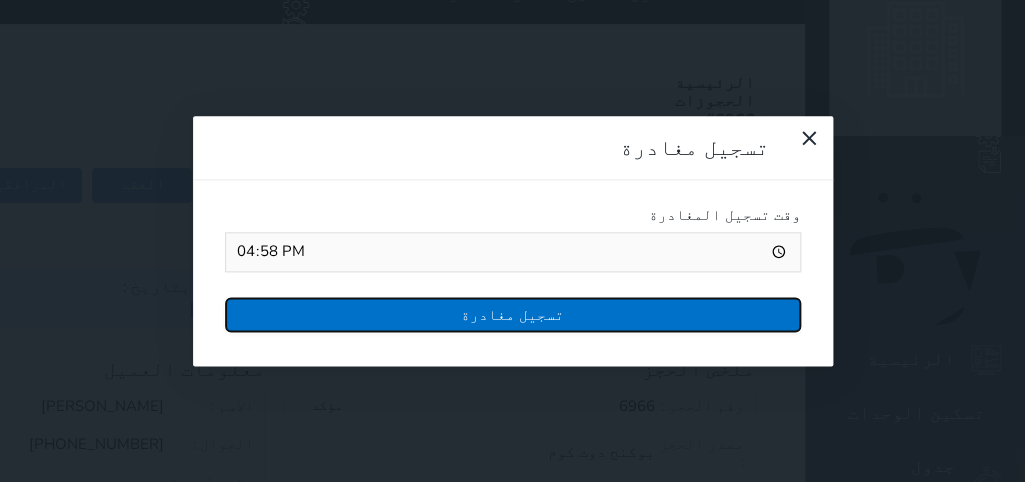 click on "تسجيل مغادرة" at bounding box center [513, 314] 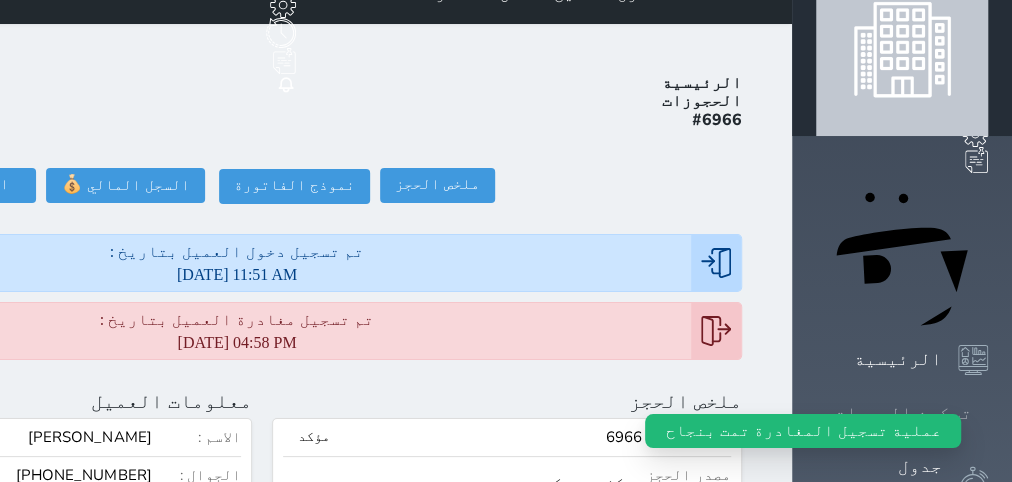 click on "تسكين الوحدات" at bounding box center (903, 413) 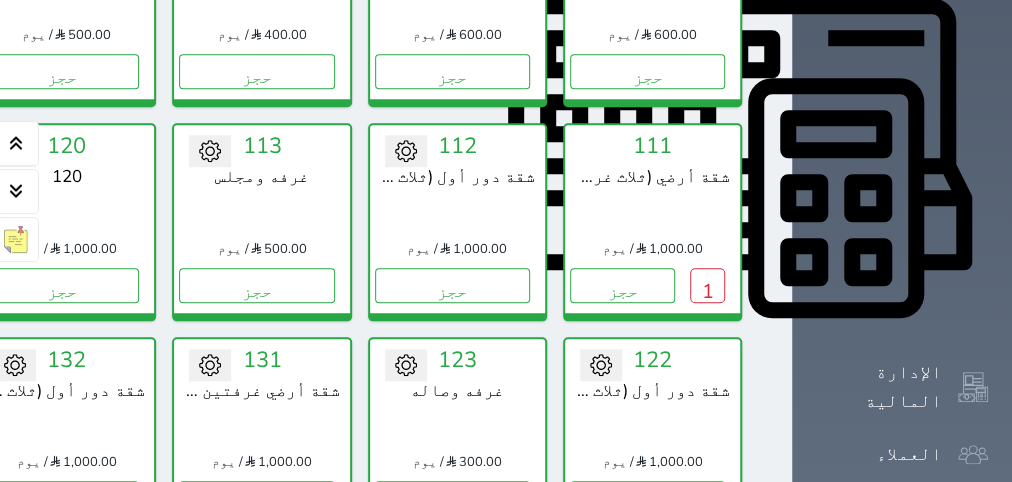 scroll, scrollTop: 882, scrollLeft: 0, axis: vertical 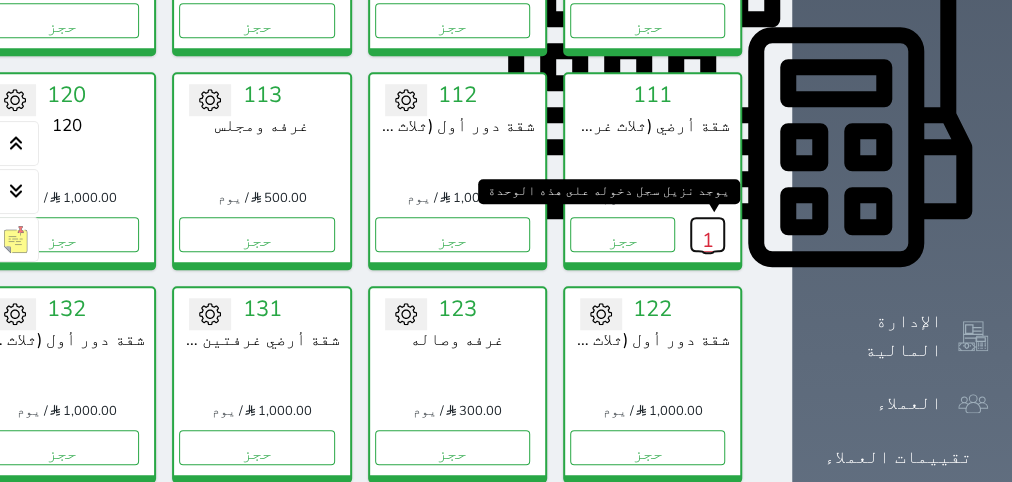 drag, startPoint x: 188, startPoint y: 186, endPoint x: 201, endPoint y: 185, distance: 13.038404 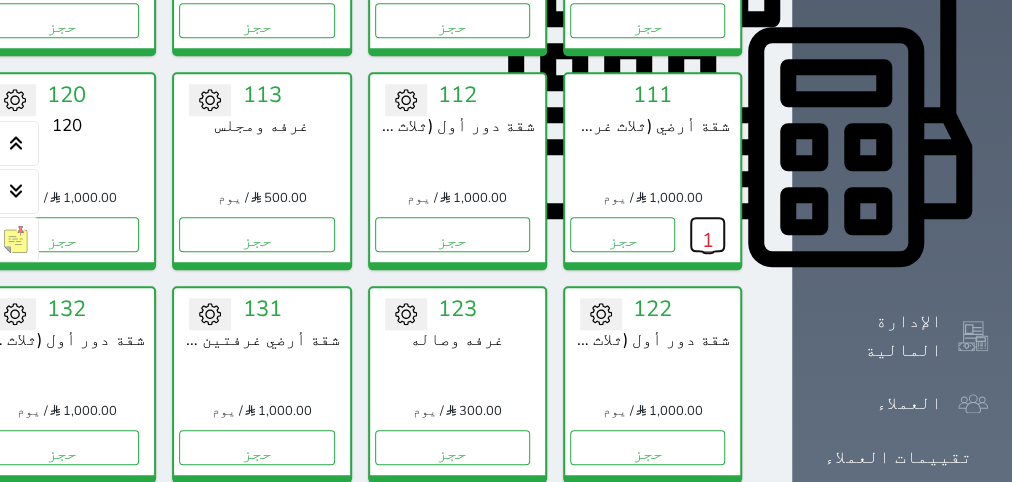 click on "1" at bounding box center [707, 234] 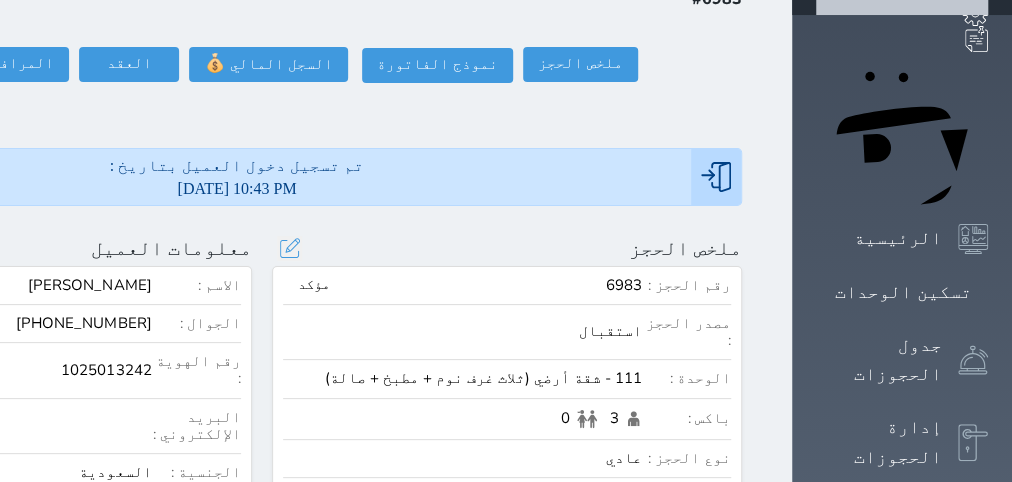 scroll, scrollTop: 0, scrollLeft: 0, axis: both 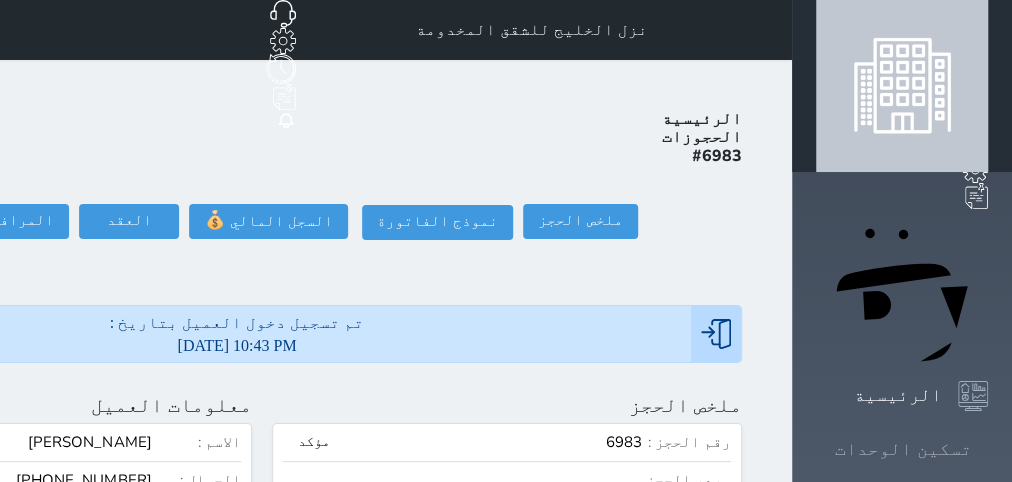 click on "تسكين الوحدات" at bounding box center (903, 449) 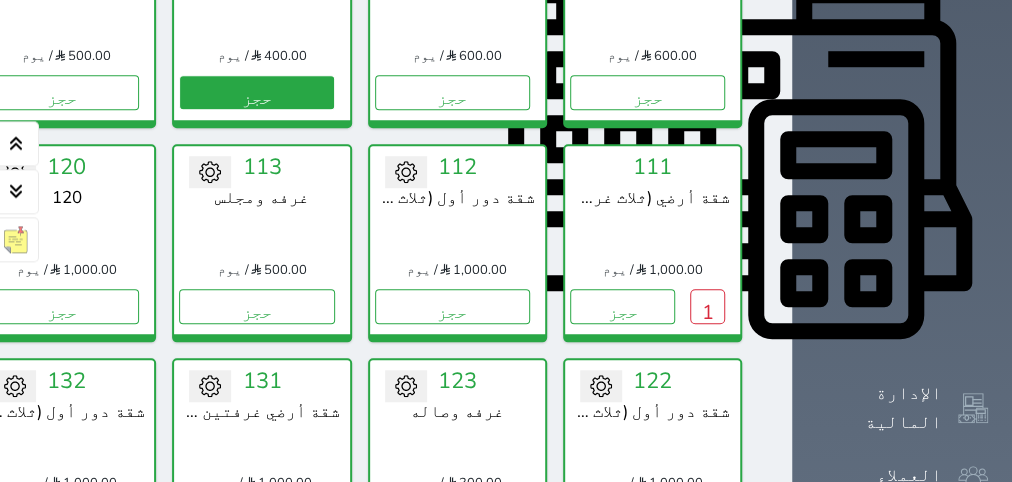 scroll, scrollTop: 1086, scrollLeft: 0, axis: vertical 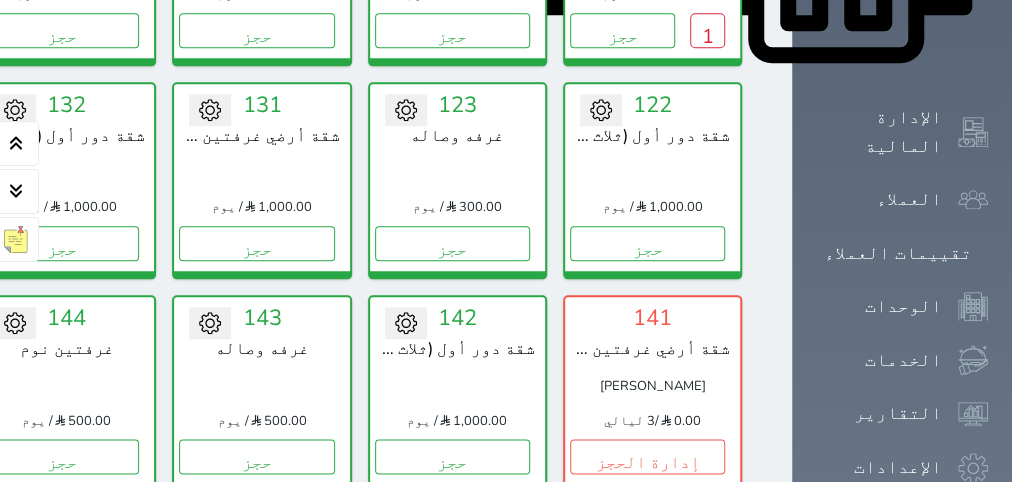 click on "تسكين الوحدات" at bounding box center (902, -637) 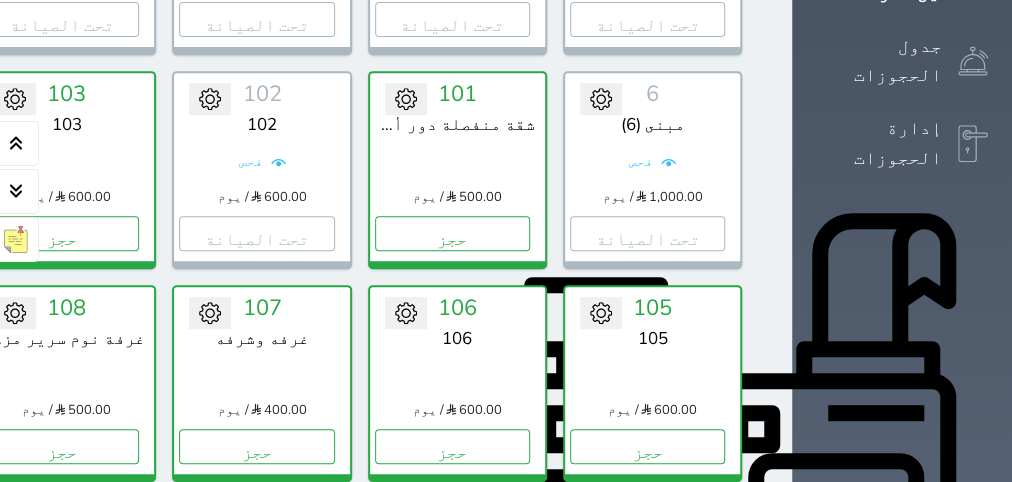 scroll, scrollTop: 0, scrollLeft: 0, axis: both 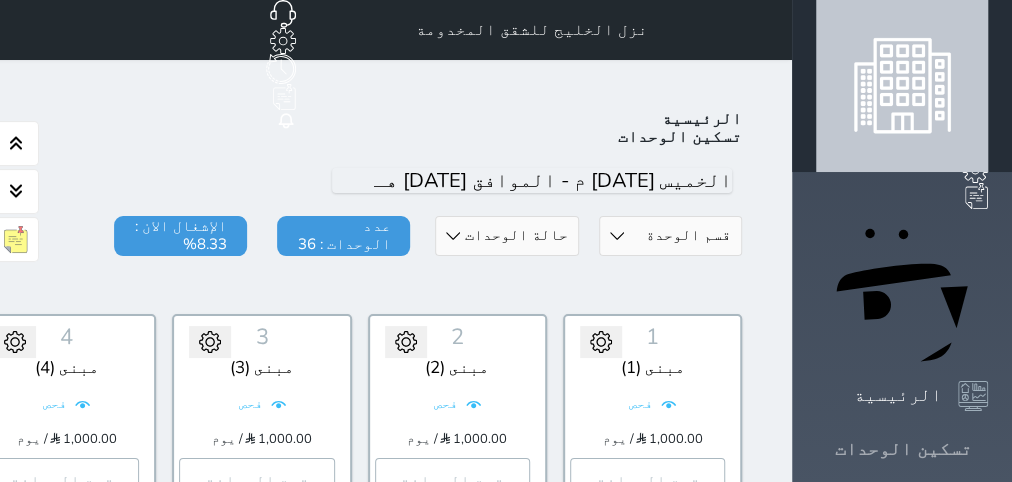 click on "تسكين الوحدات" at bounding box center [903, 449] 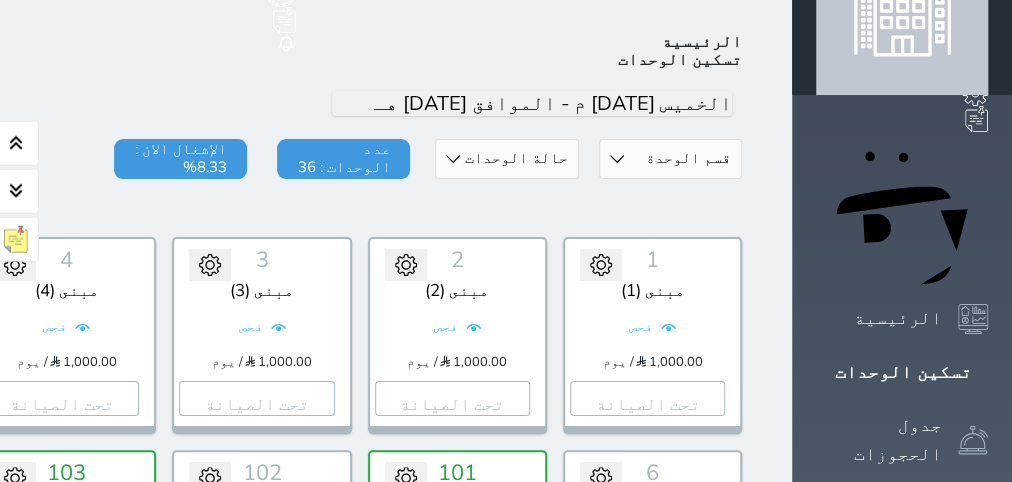 scroll, scrollTop: 78, scrollLeft: 0, axis: vertical 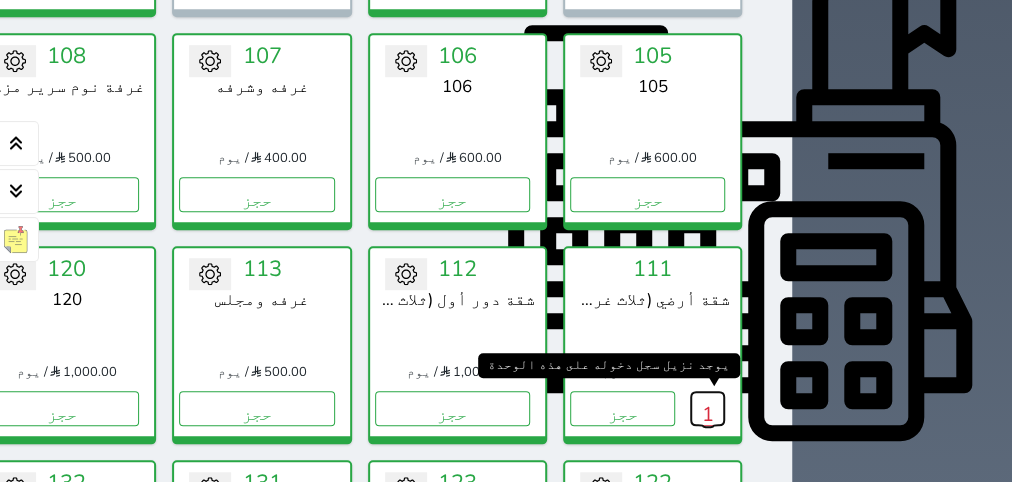click on "1" at bounding box center (707, 408) 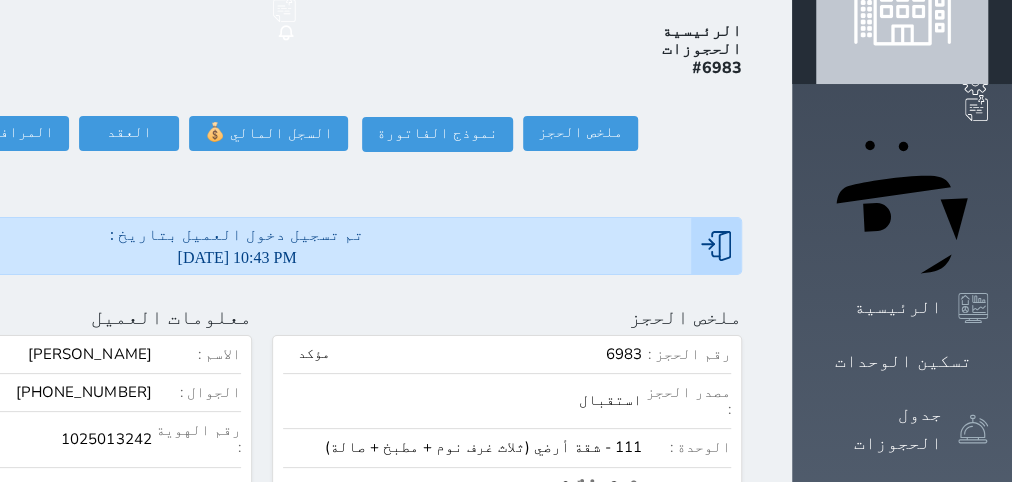 scroll, scrollTop: 0, scrollLeft: 0, axis: both 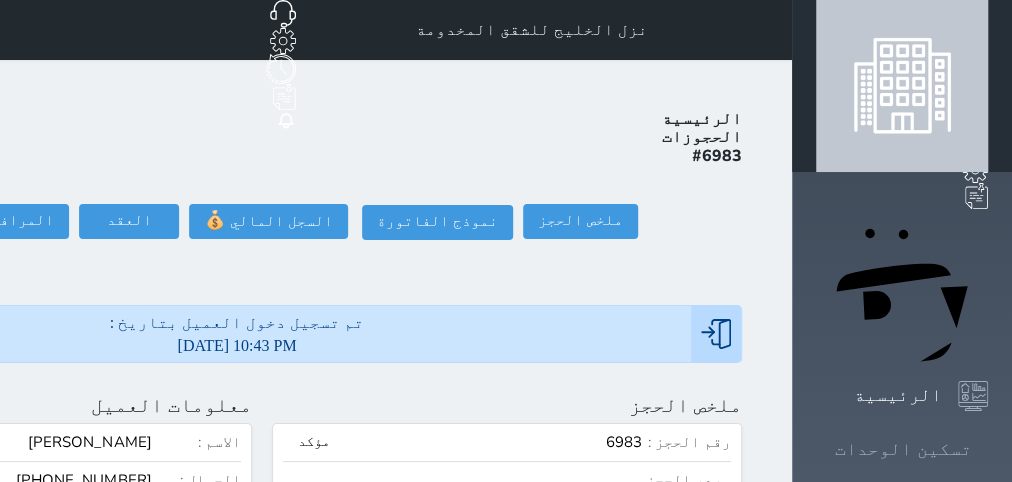 click on "تسكين الوحدات" at bounding box center (902, 449) 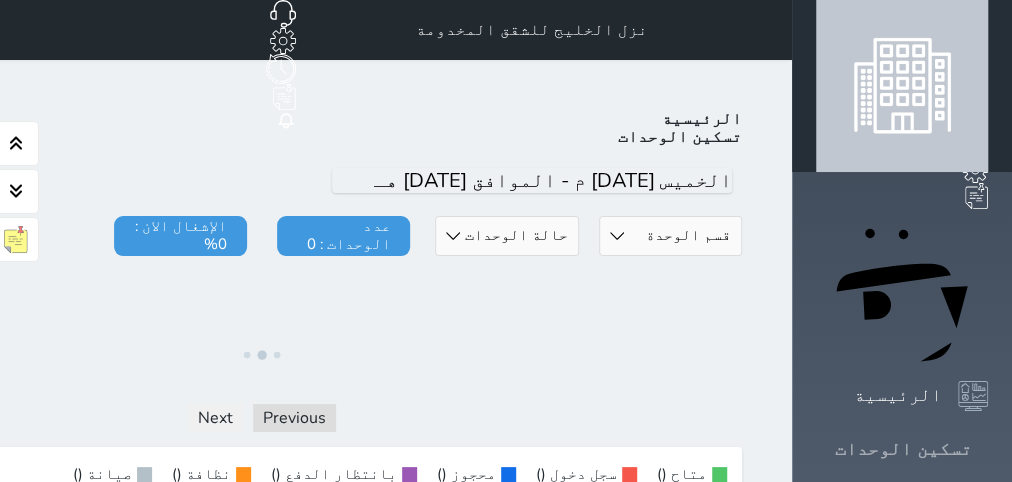 click on "تسكين الوحدات" at bounding box center (903, 449) 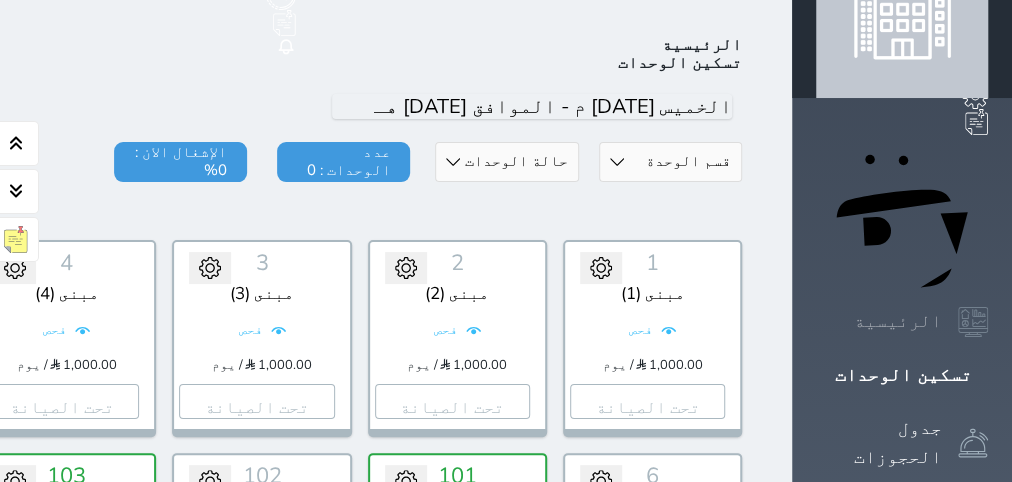 scroll, scrollTop: 78, scrollLeft: 0, axis: vertical 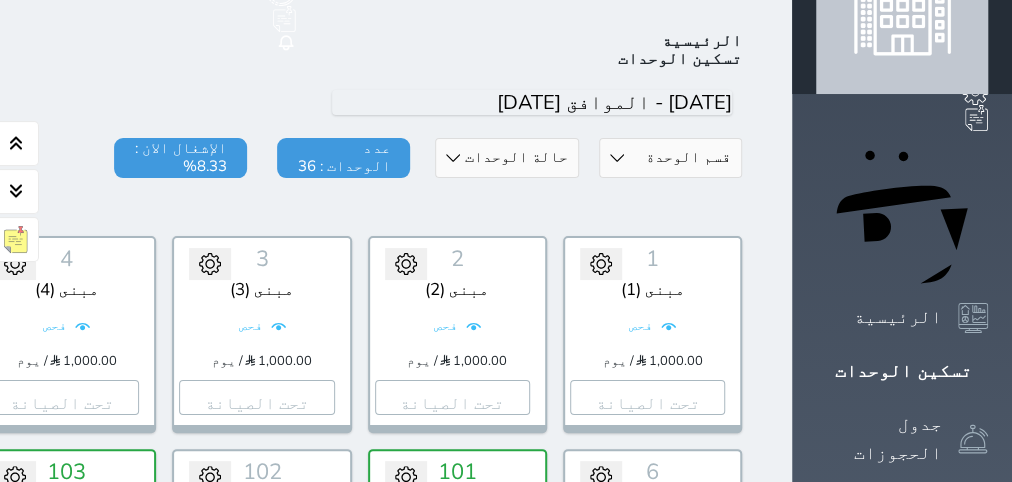 click on "اليوم" at bounding box center (262, 103) 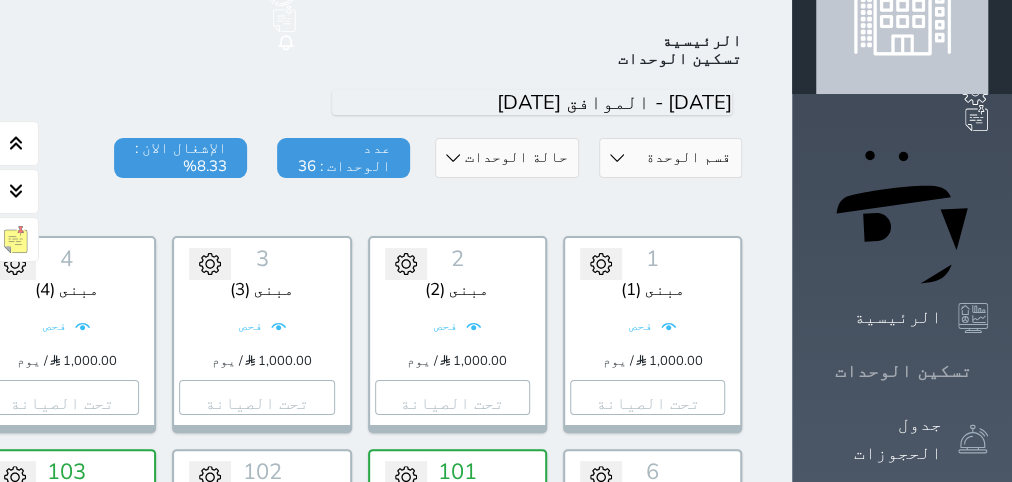 click on "تسكين الوحدات" at bounding box center [903, 371] 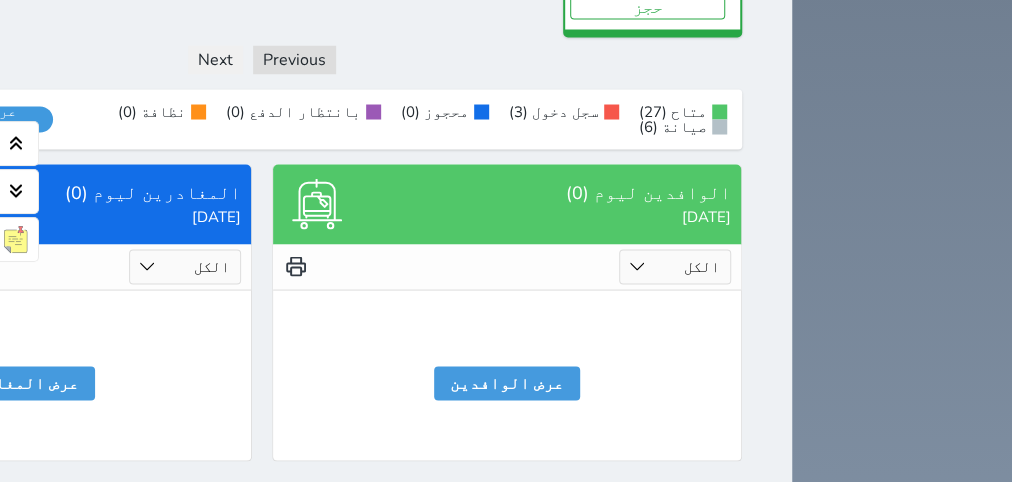 scroll, scrollTop: 1464, scrollLeft: 0, axis: vertical 